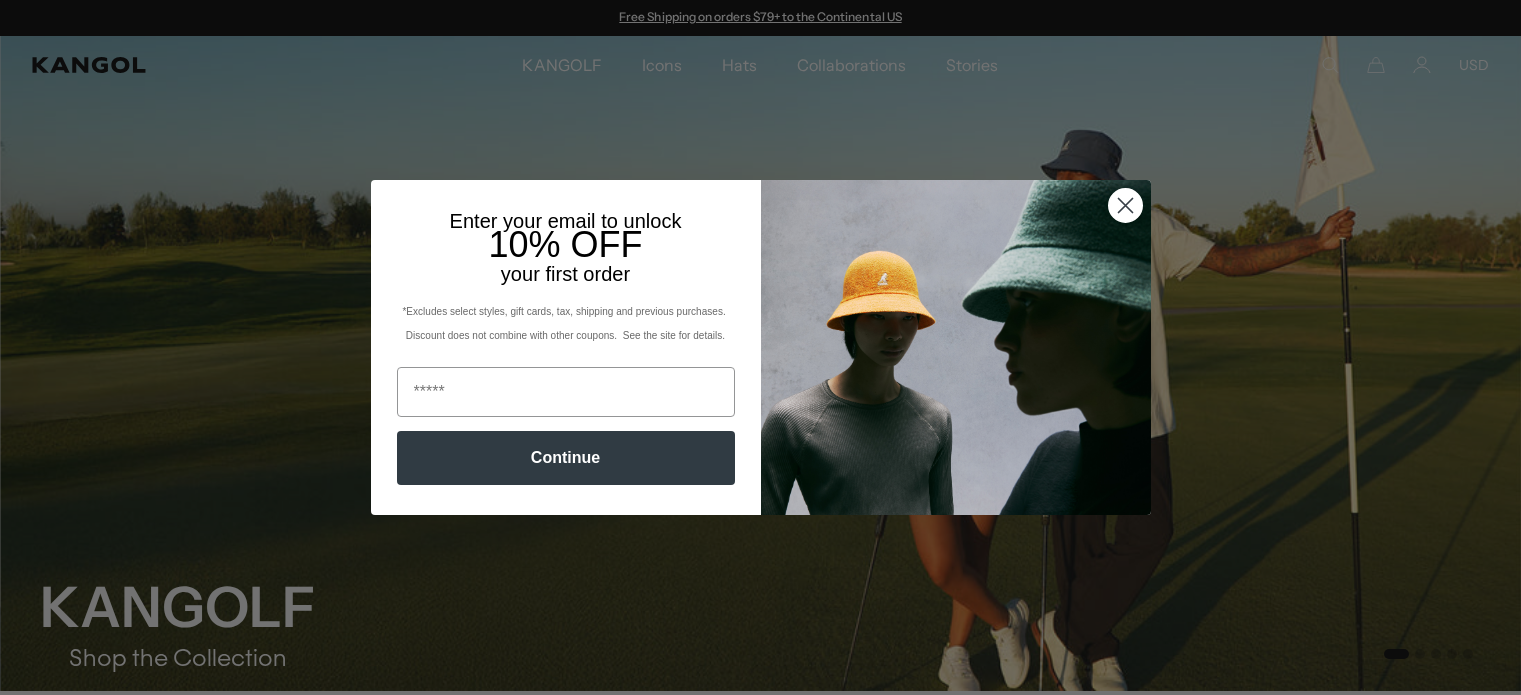 scroll, scrollTop: 0, scrollLeft: 0, axis: both 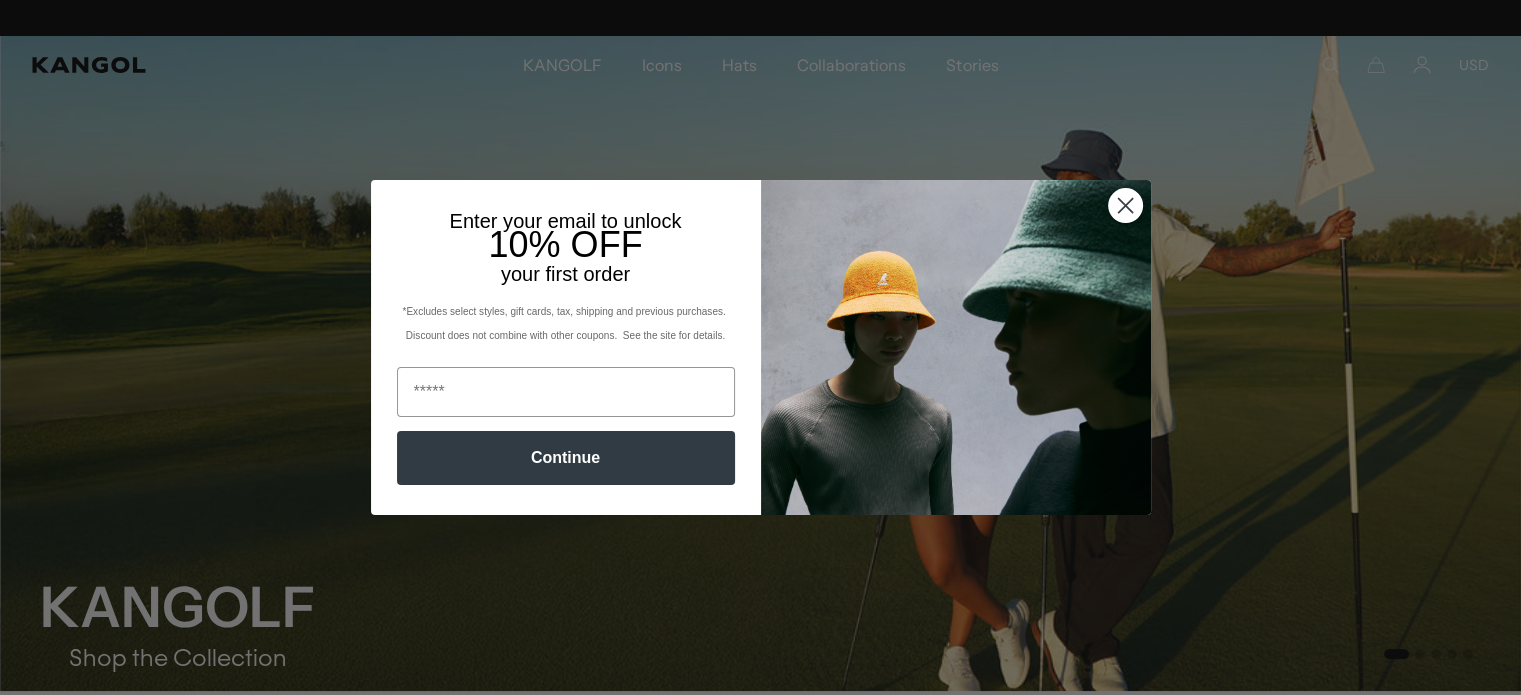 click 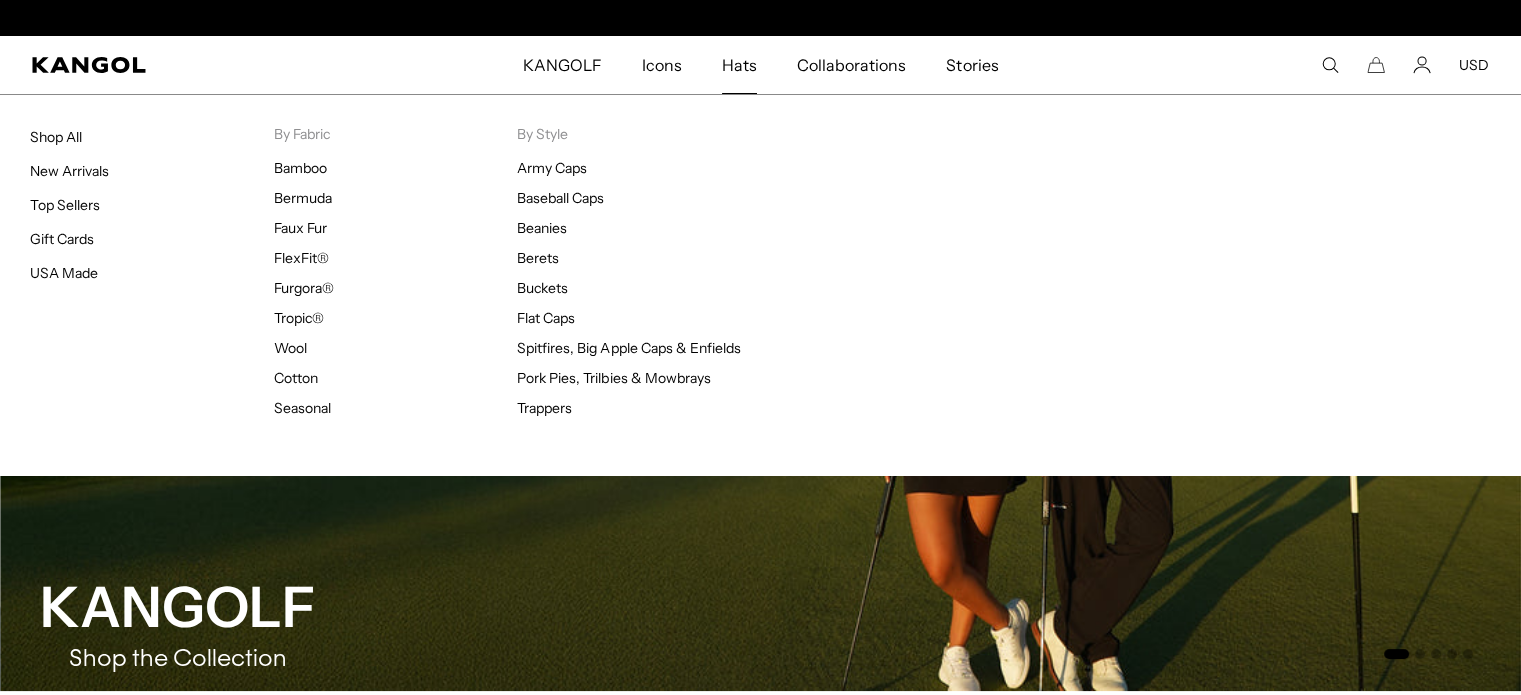 scroll, scrollTop: 0, scrollLeft: 0, axis: both 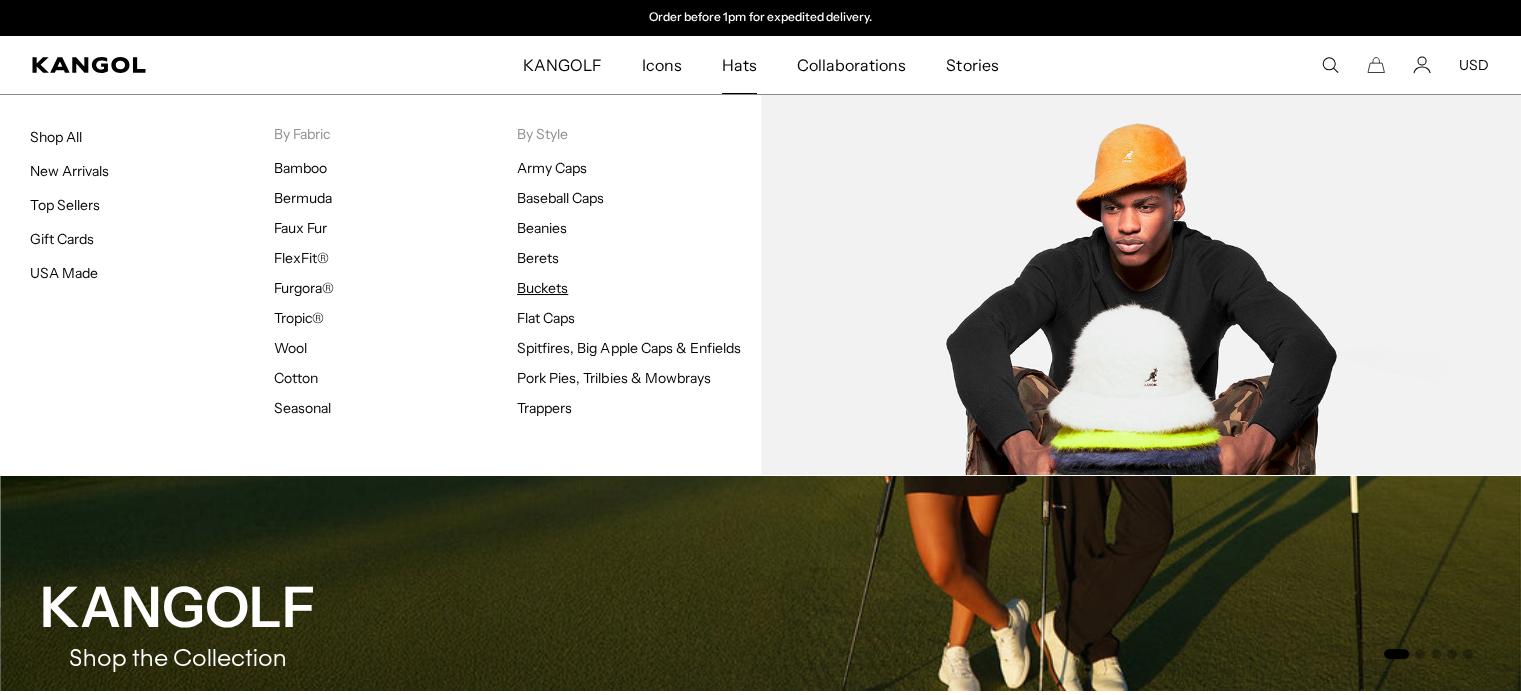 click on "Buckets" at bounding box center (542, 288) 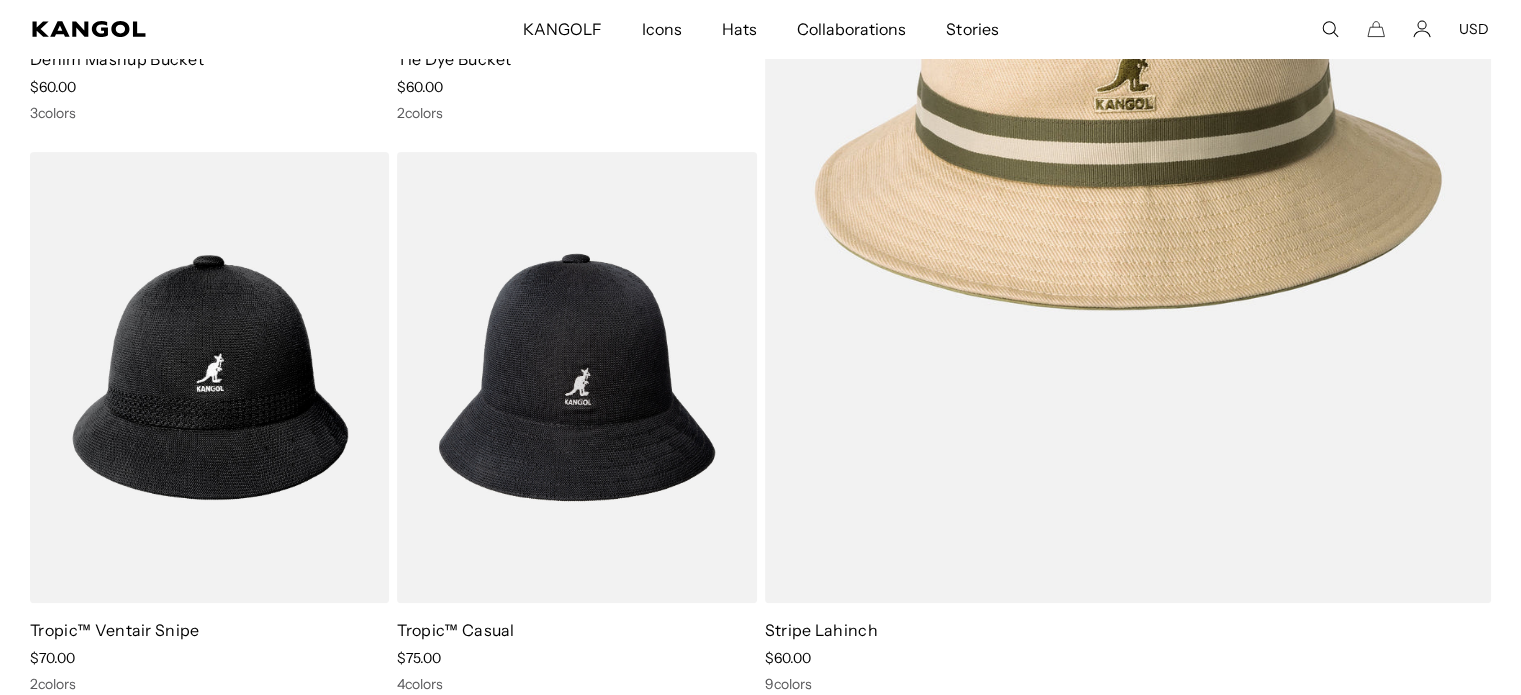 scroll, scrollTop: 648, scrollLeft: 0, axis: vertical 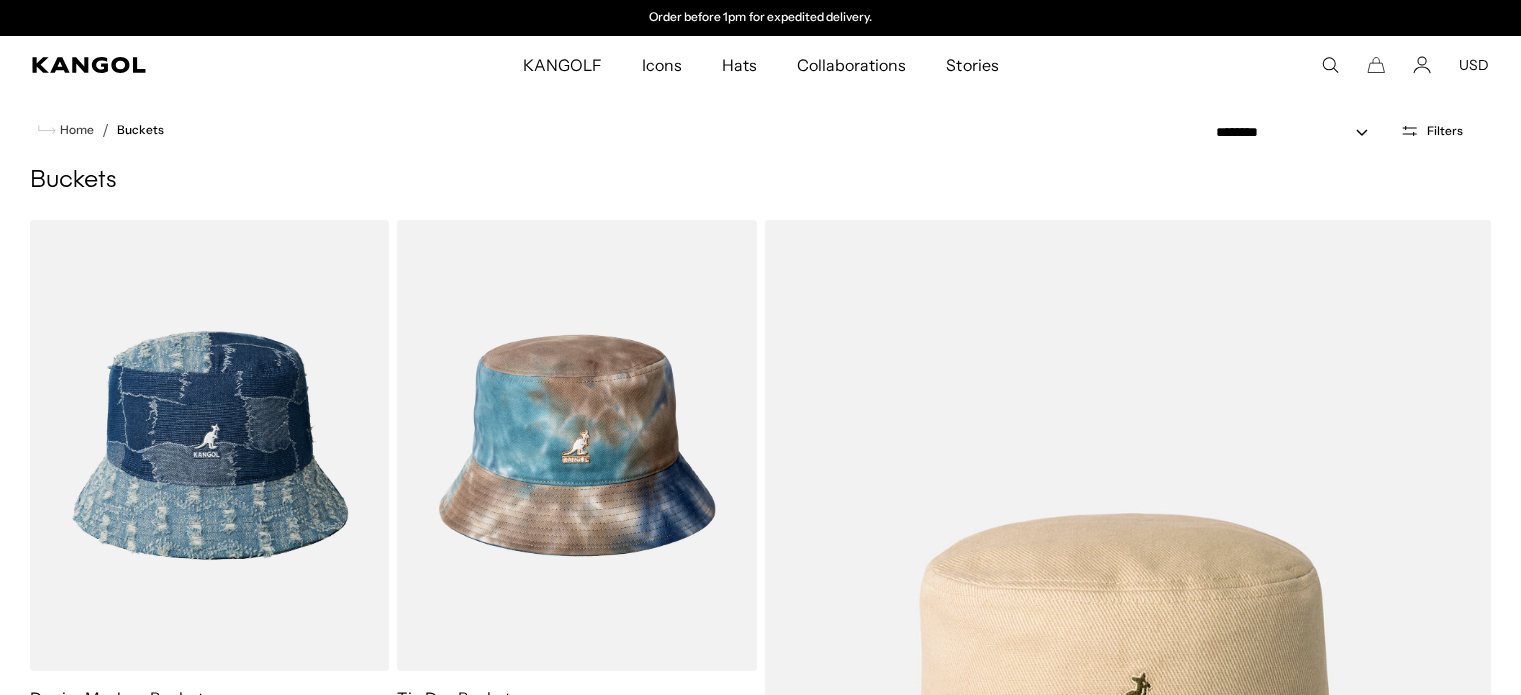 click on "USD" at bounding box center (1474, 65) 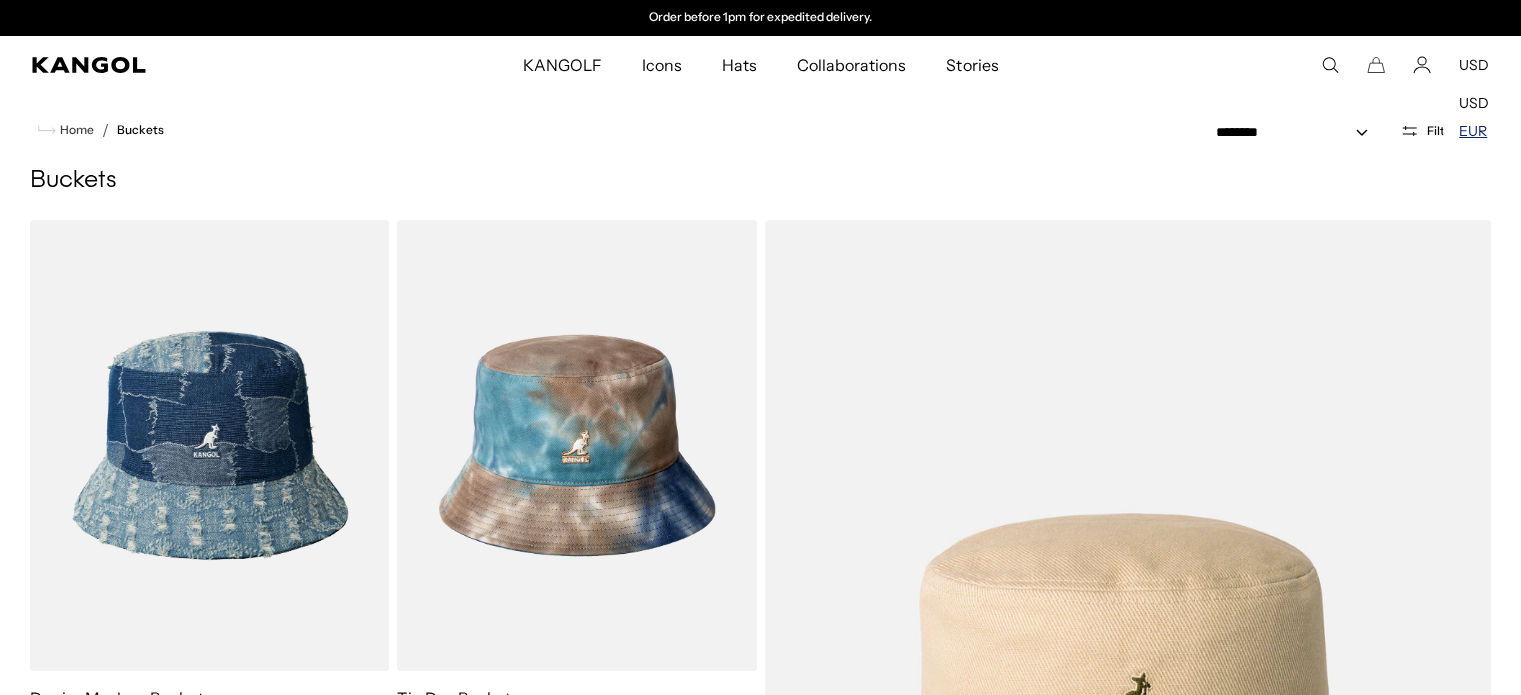 click on "EUR" at bounding box center (1473, 131) 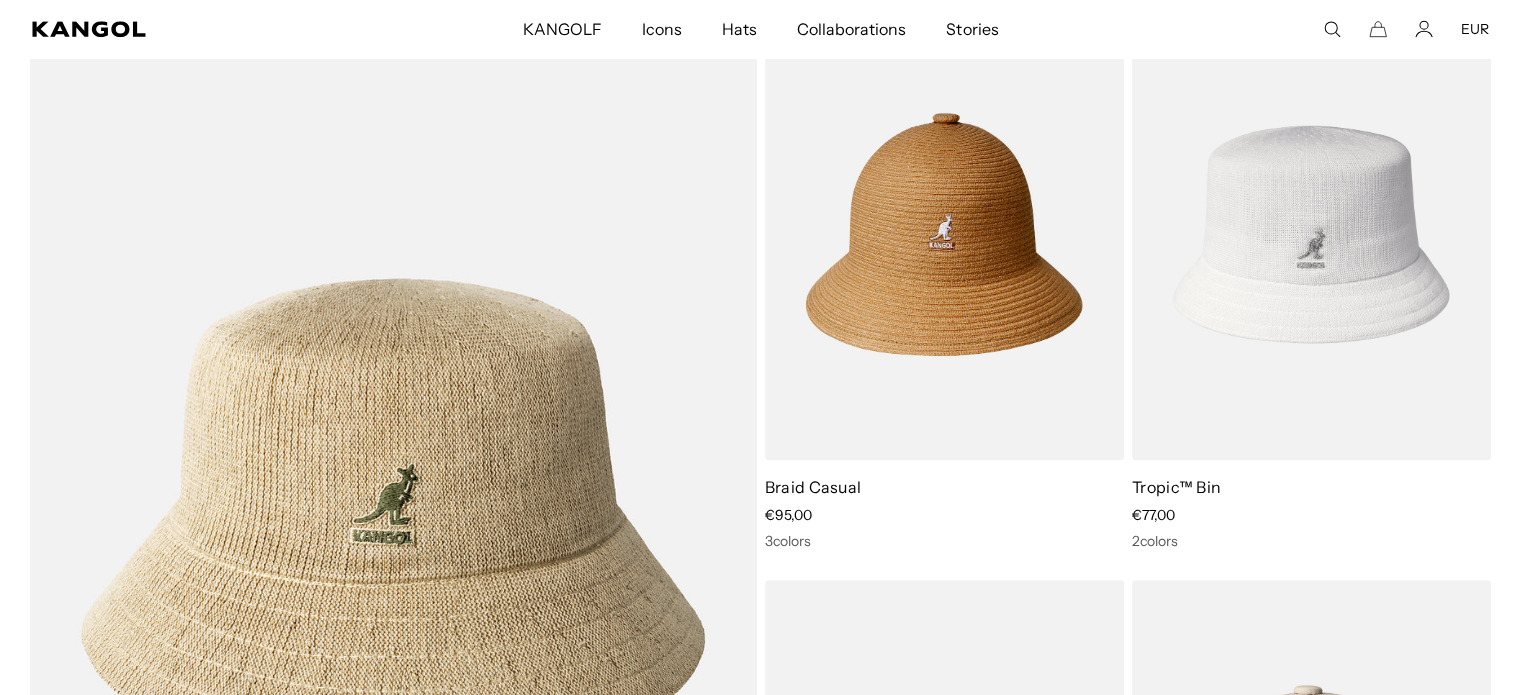 scroll, scrollTop: 1384, scrollLeft: 0, axis: vertical 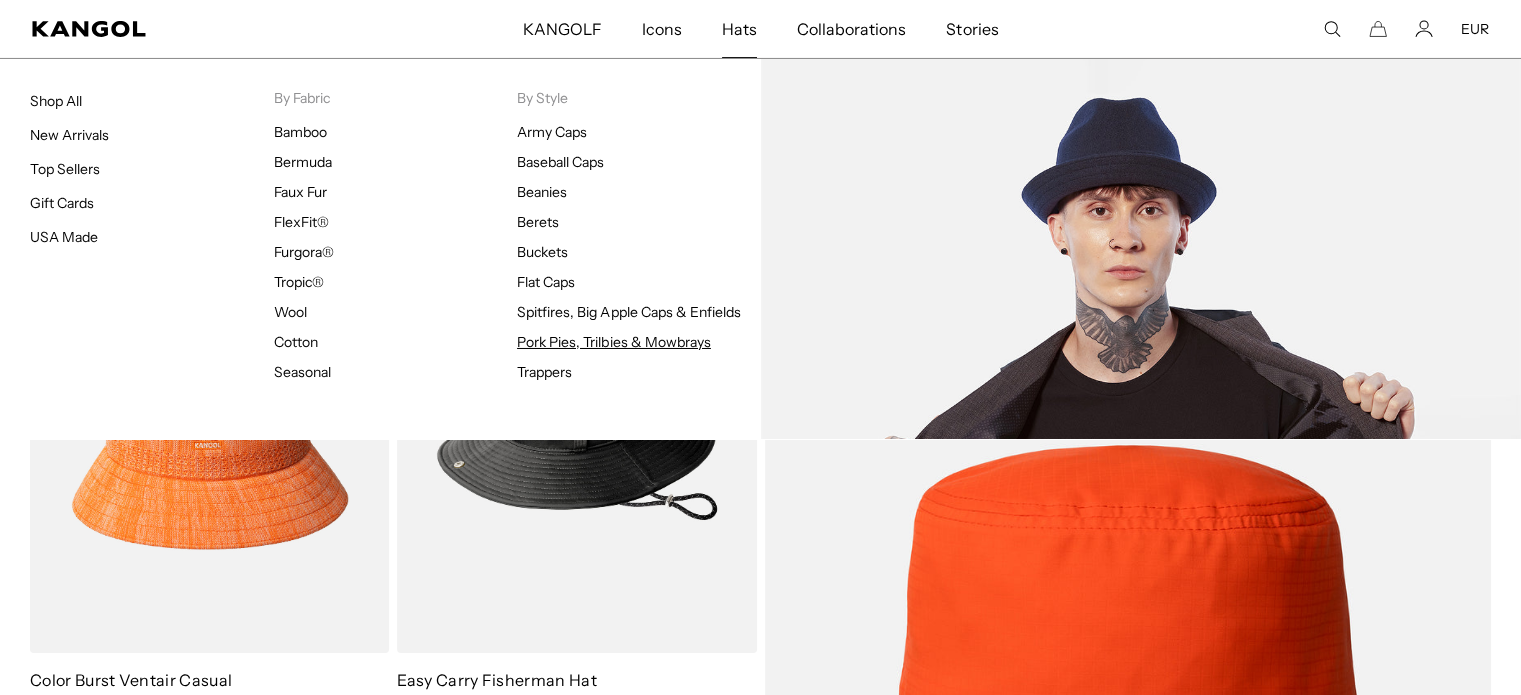click on "Pork Pies, Trilbies & Mowbrays" at bounding box center (614, 342) 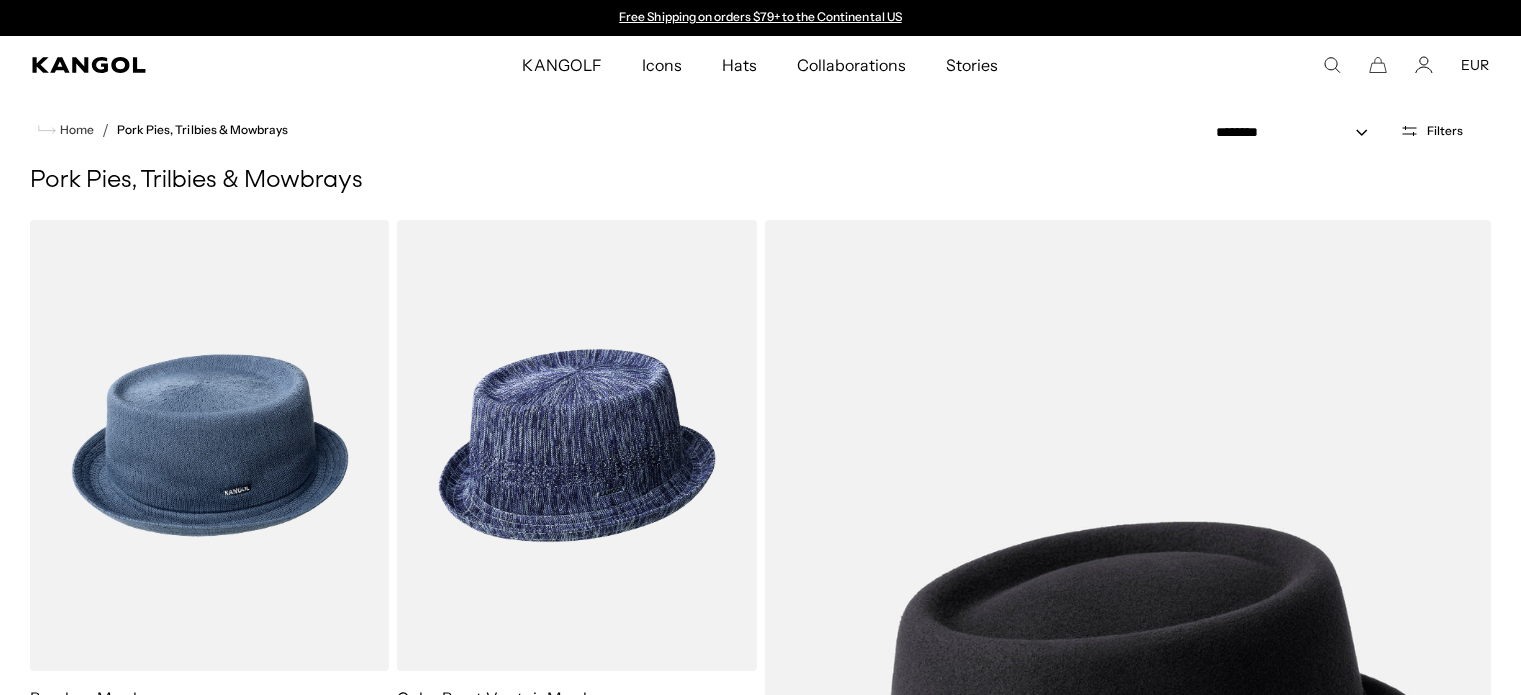 scroll, scrollTop: 0, scrollLeft: 0, axis: both 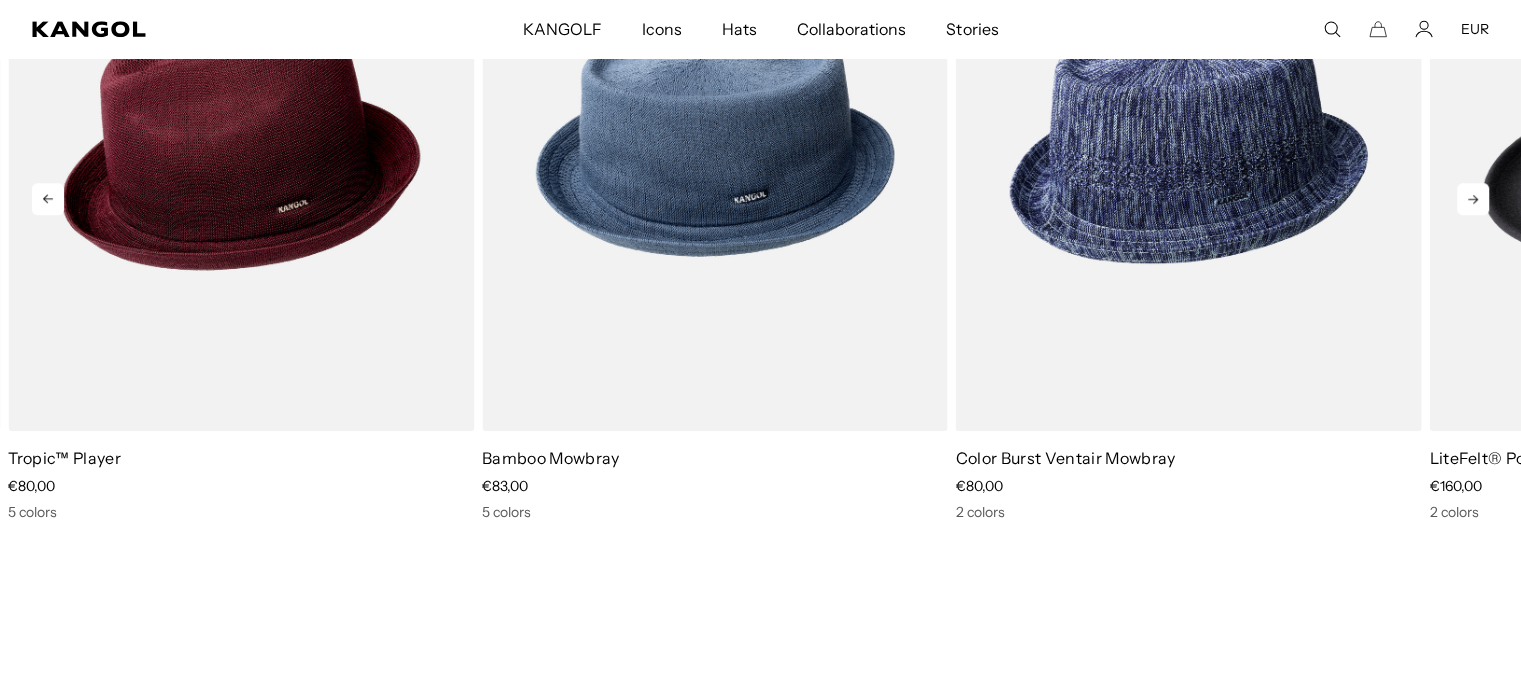 click 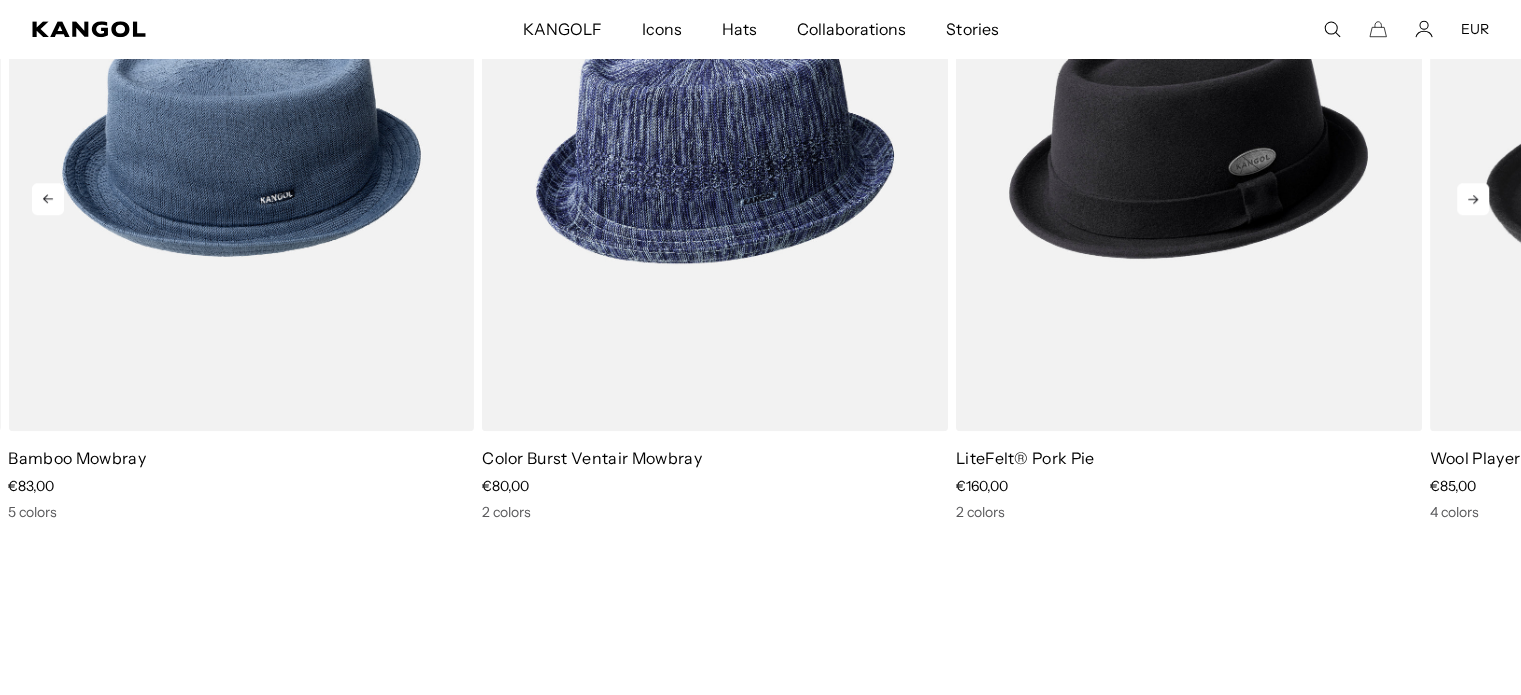 scroll, scrollTop: 1635, scrollLeft: 0, axis: vertical 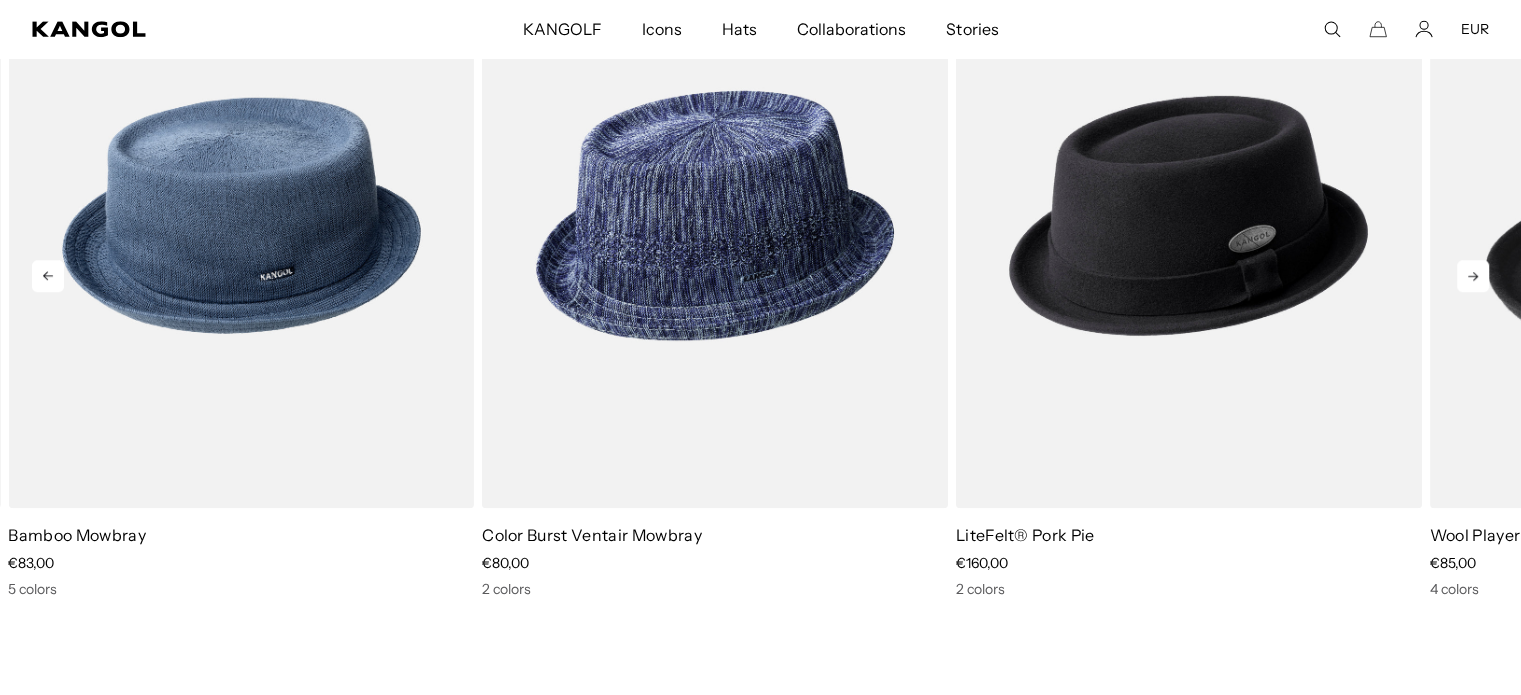 click 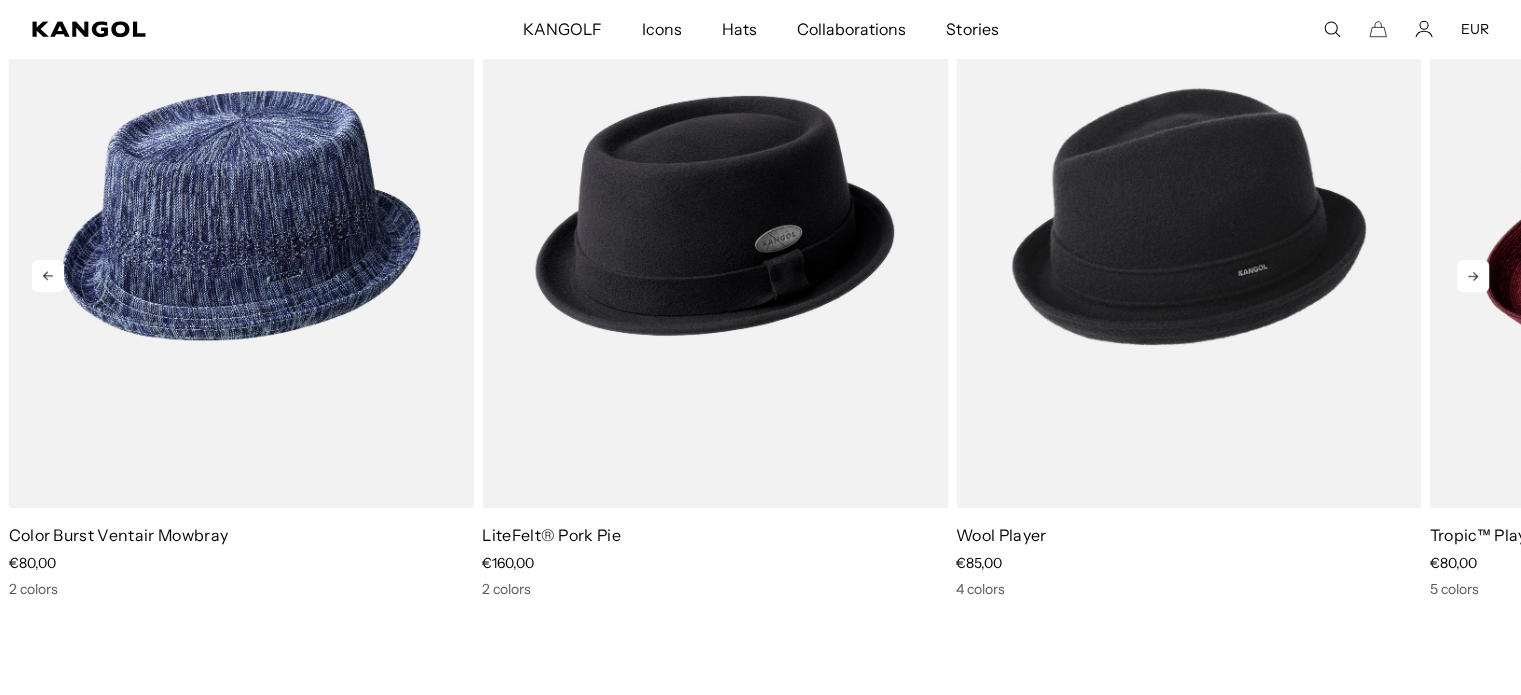 scroll, scrollTop: 0, scrollLeft: 0, axis: both 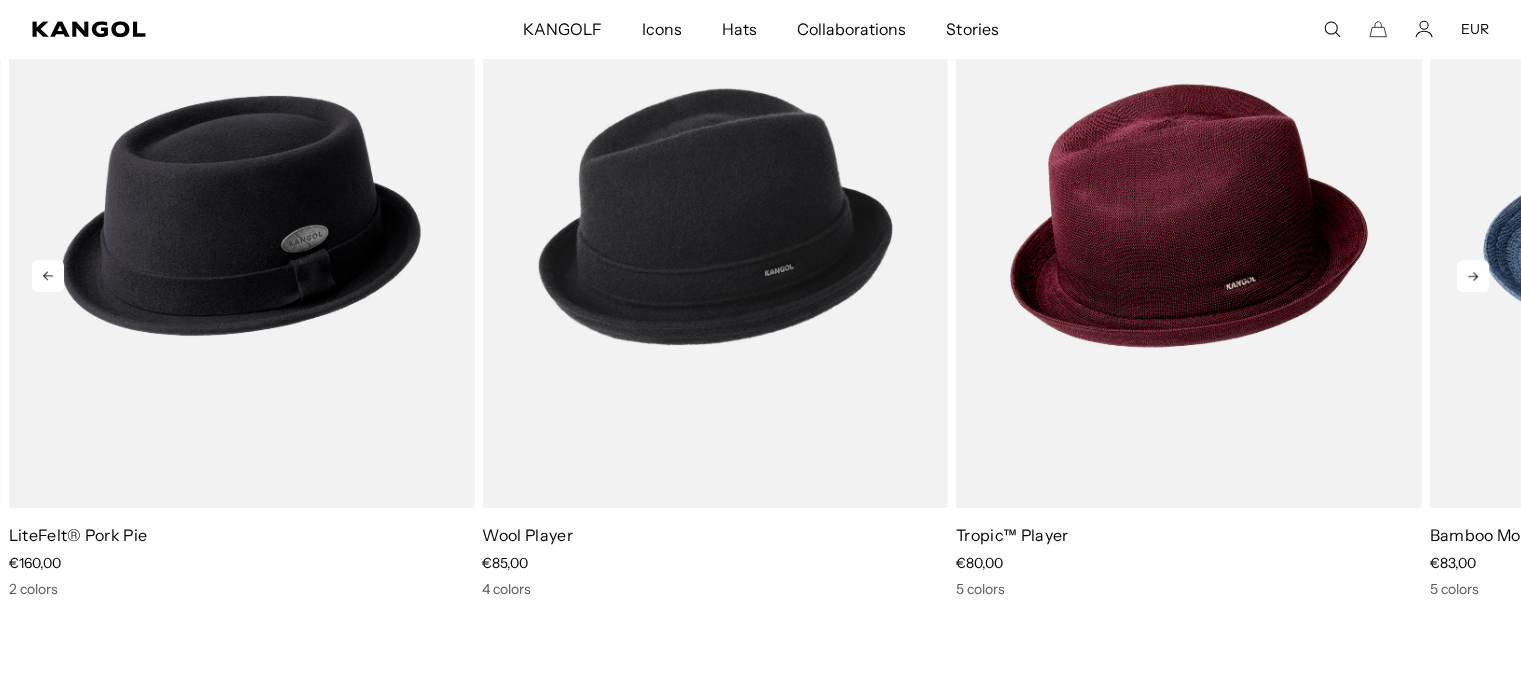 click 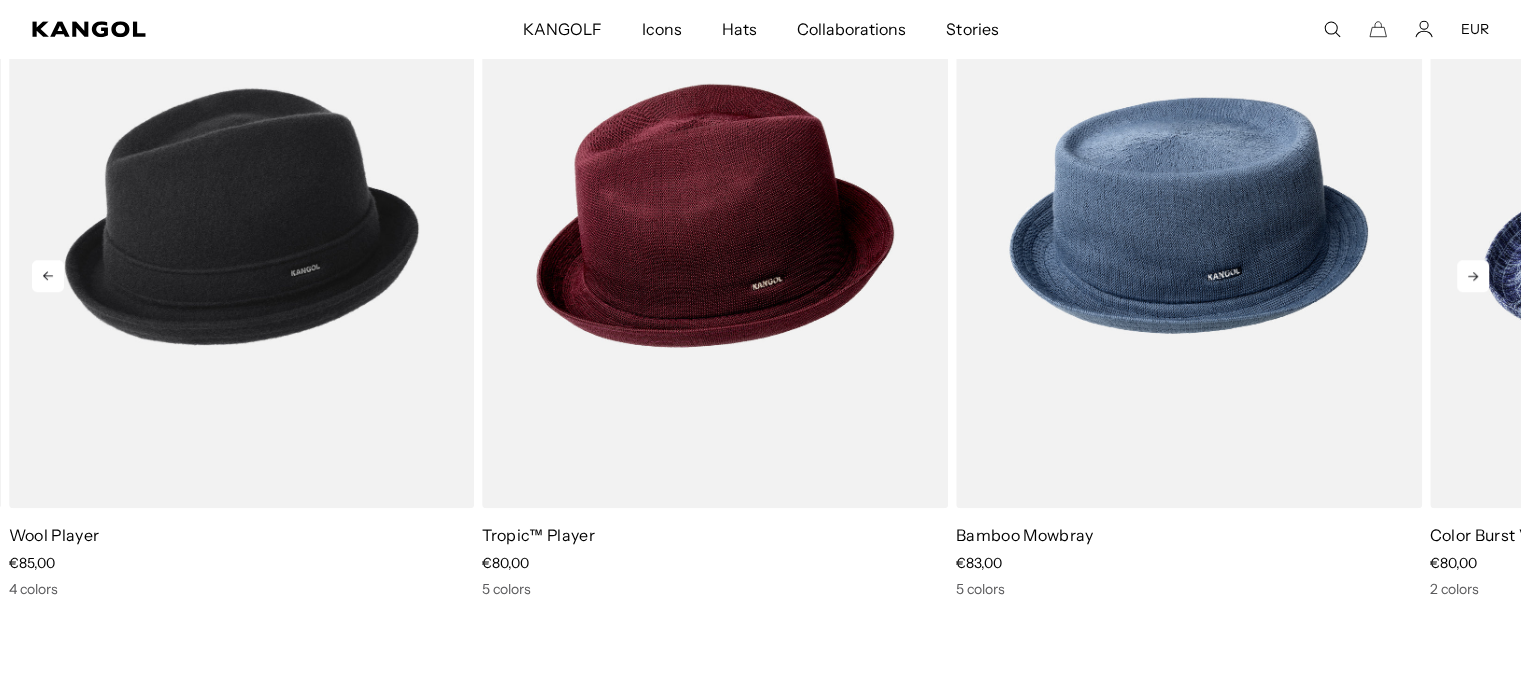 click 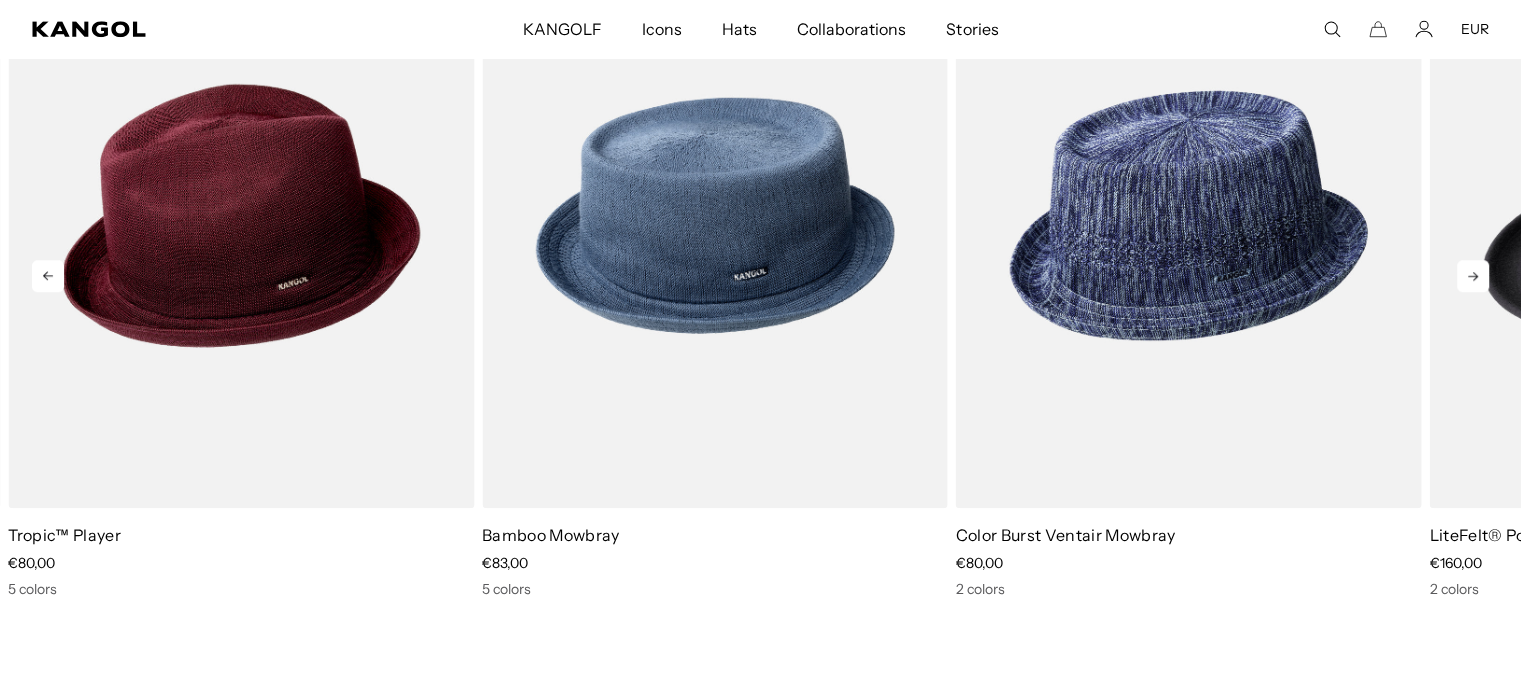 click 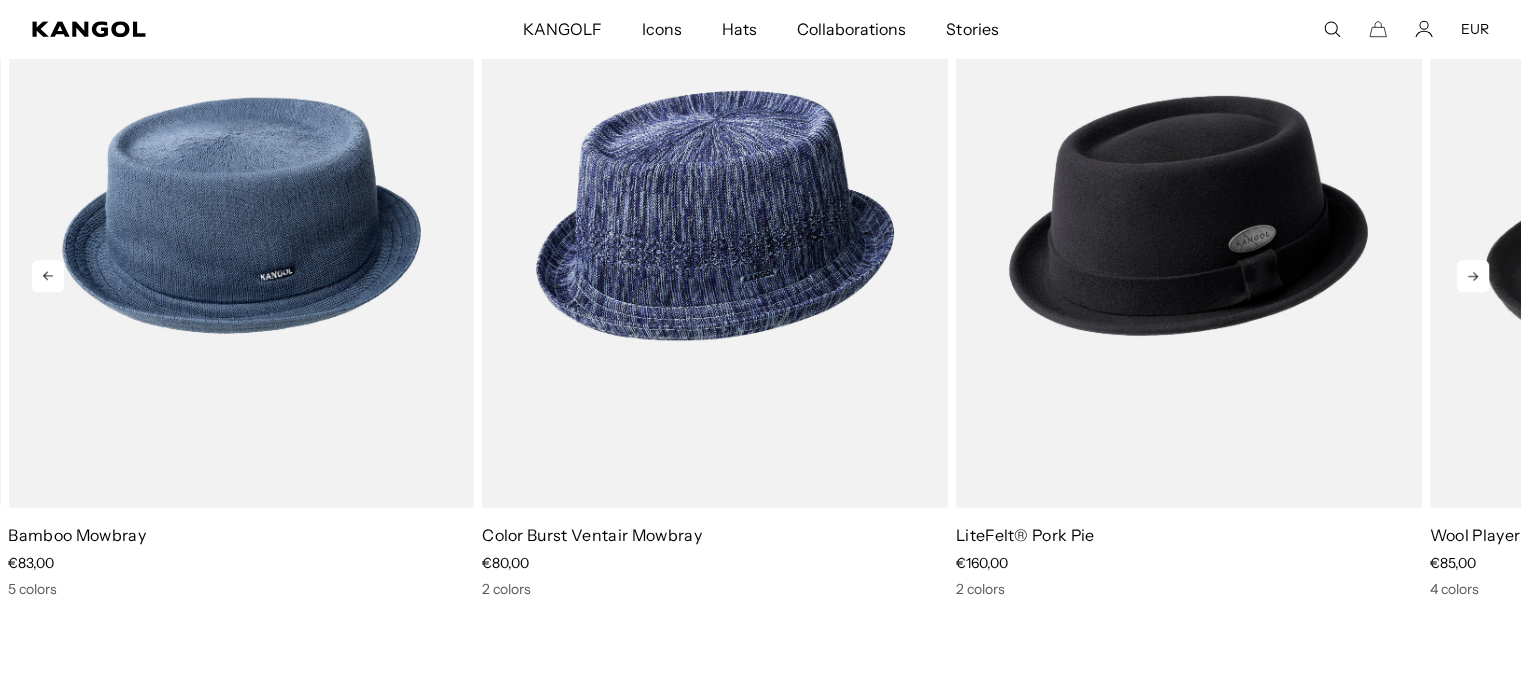 scroll, scrollTop: 0, scrollLeft: 412, axis: horizontal 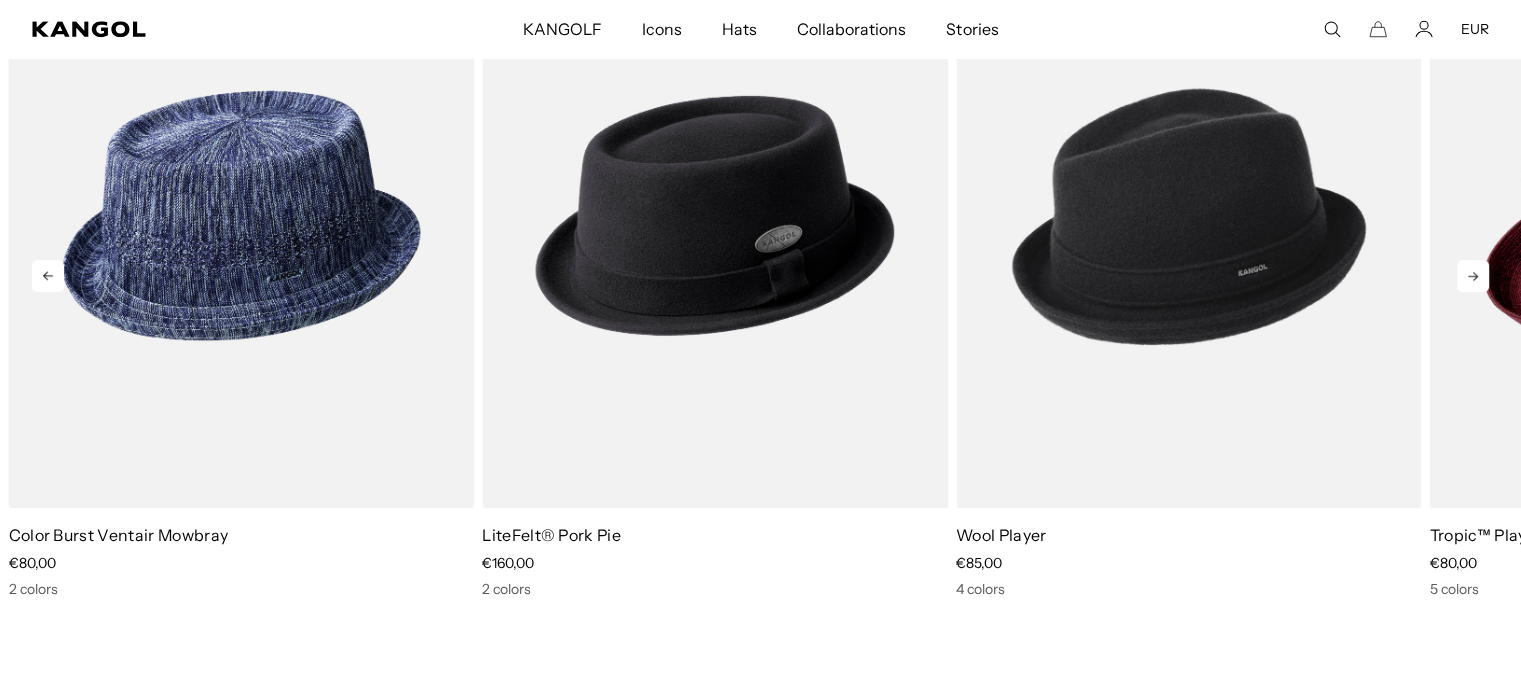 click 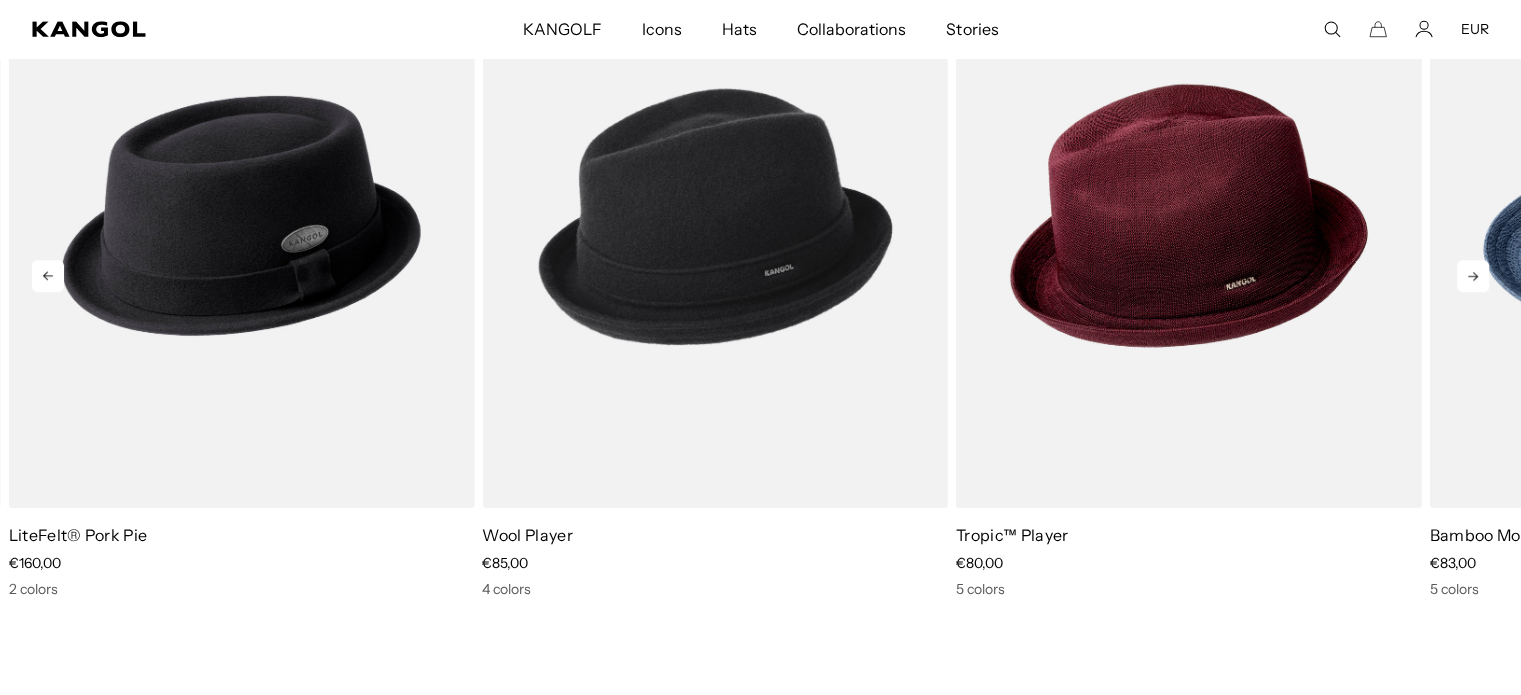 click 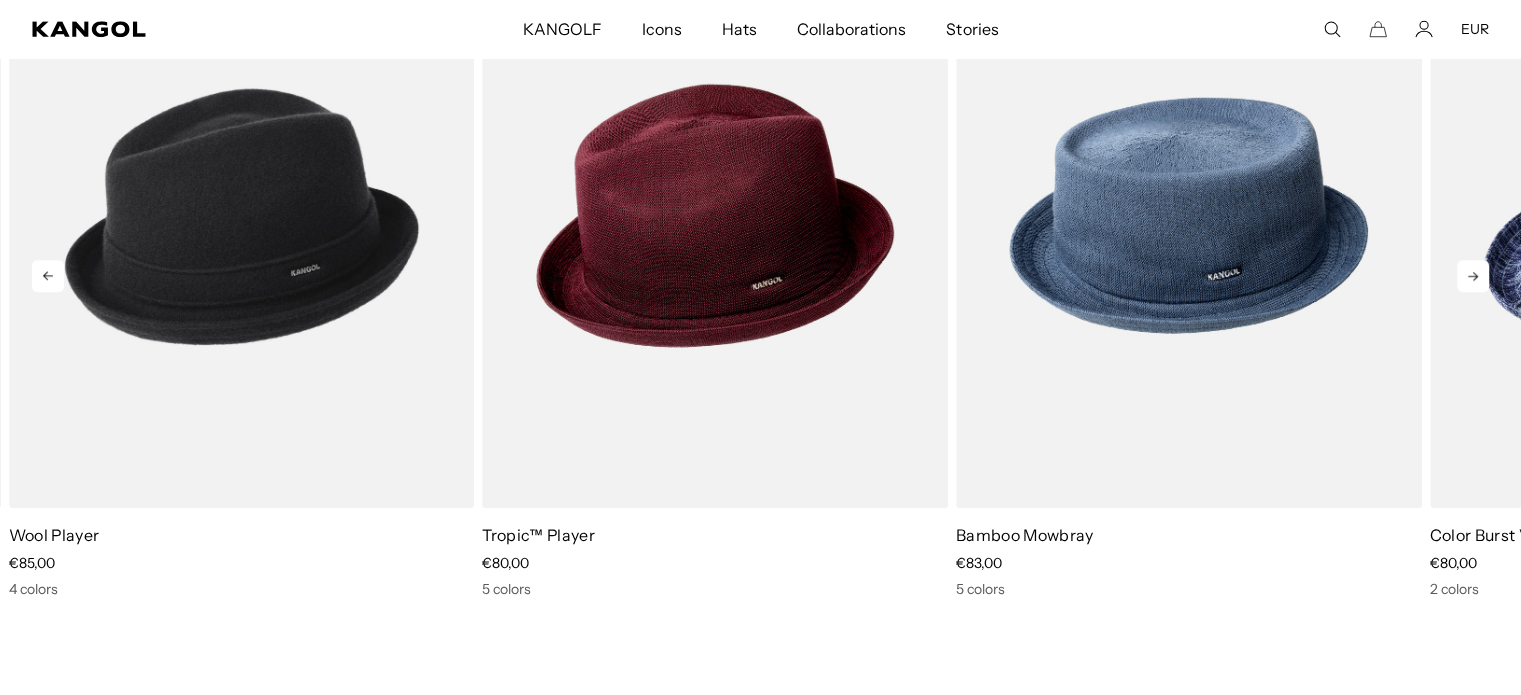 click 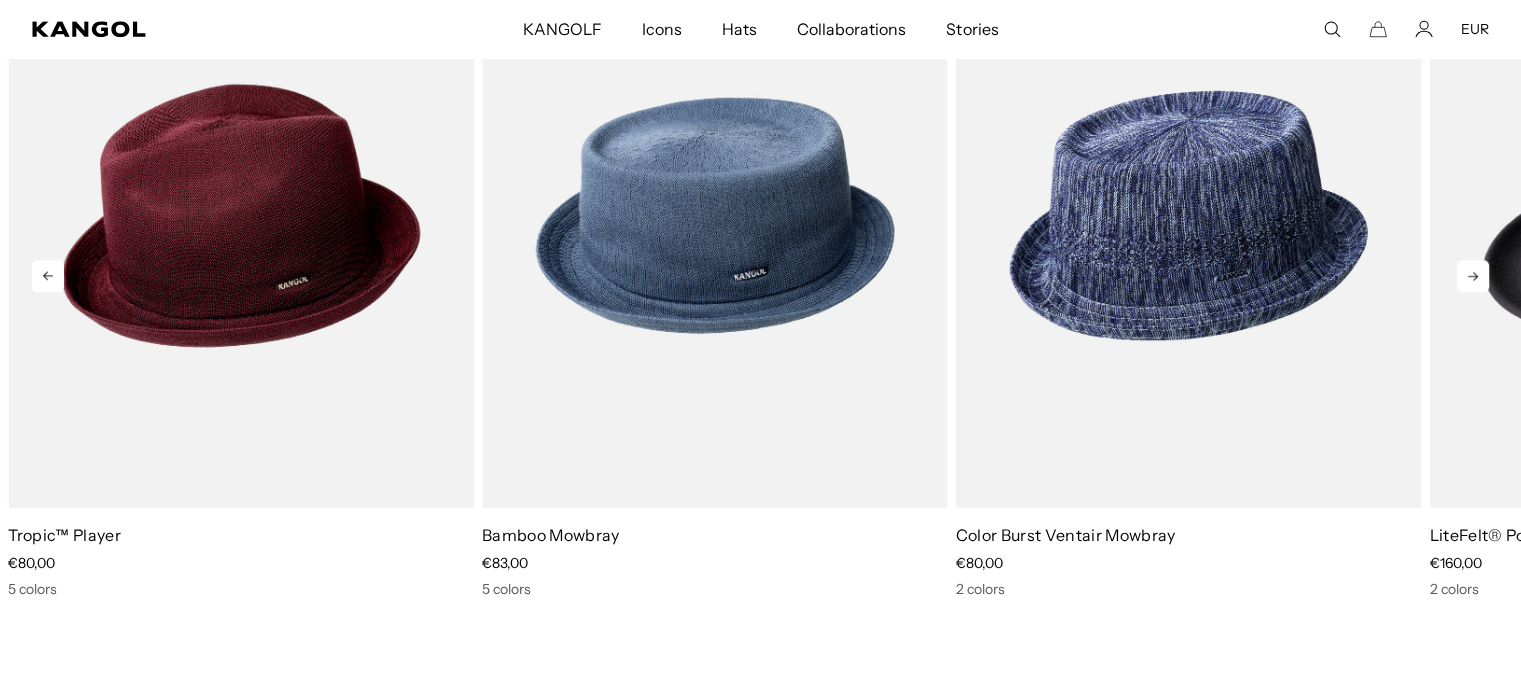 scroll, scrollTop: 0, scrollLeft: 0, axis: both 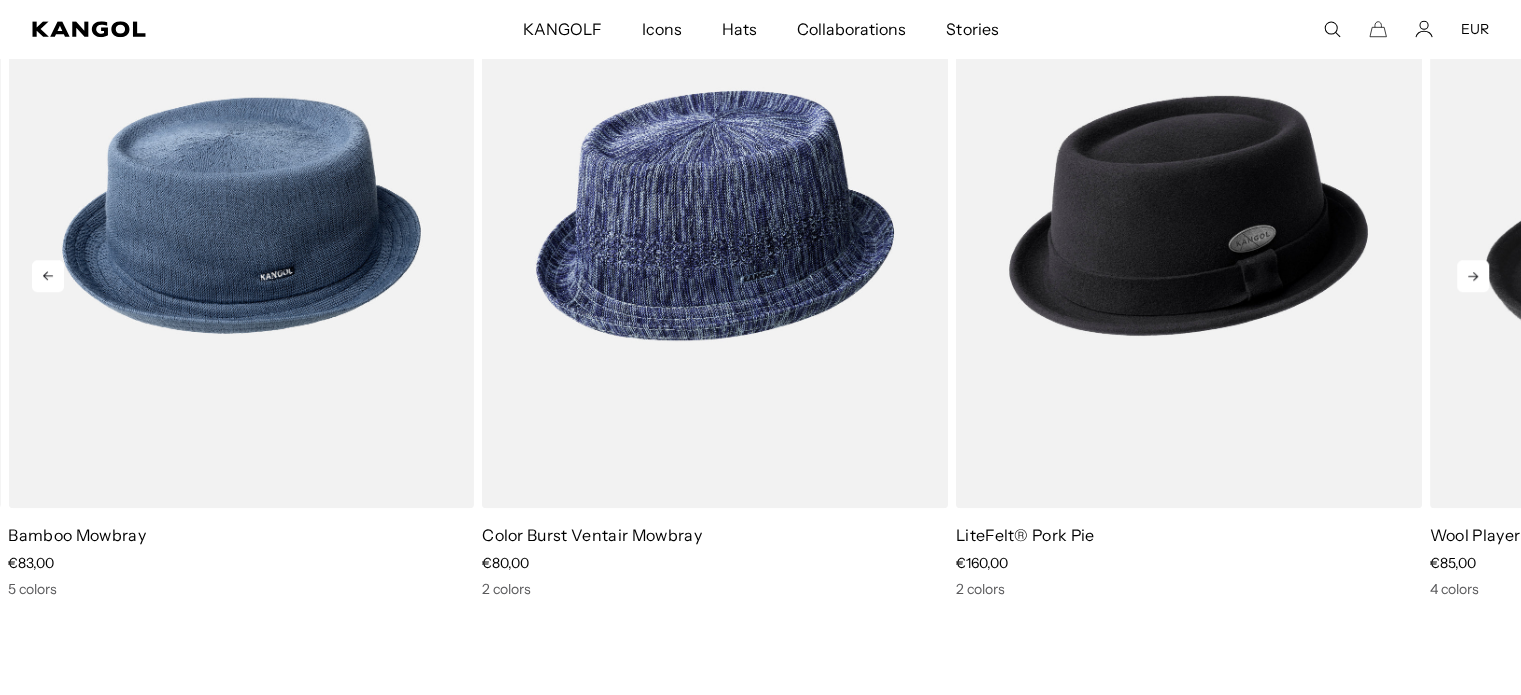 click 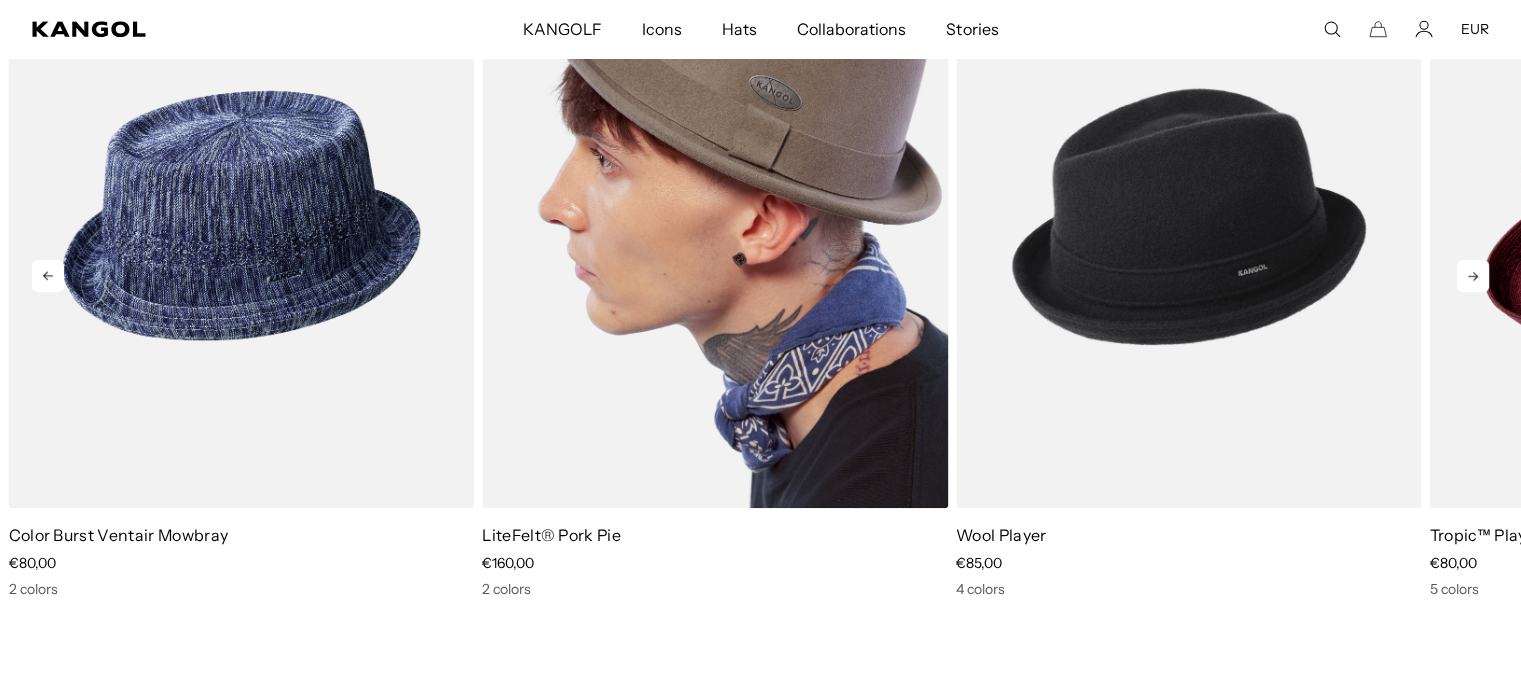 scroll, scrollTop: 0, scrollLeft: 412, axis: horizontal 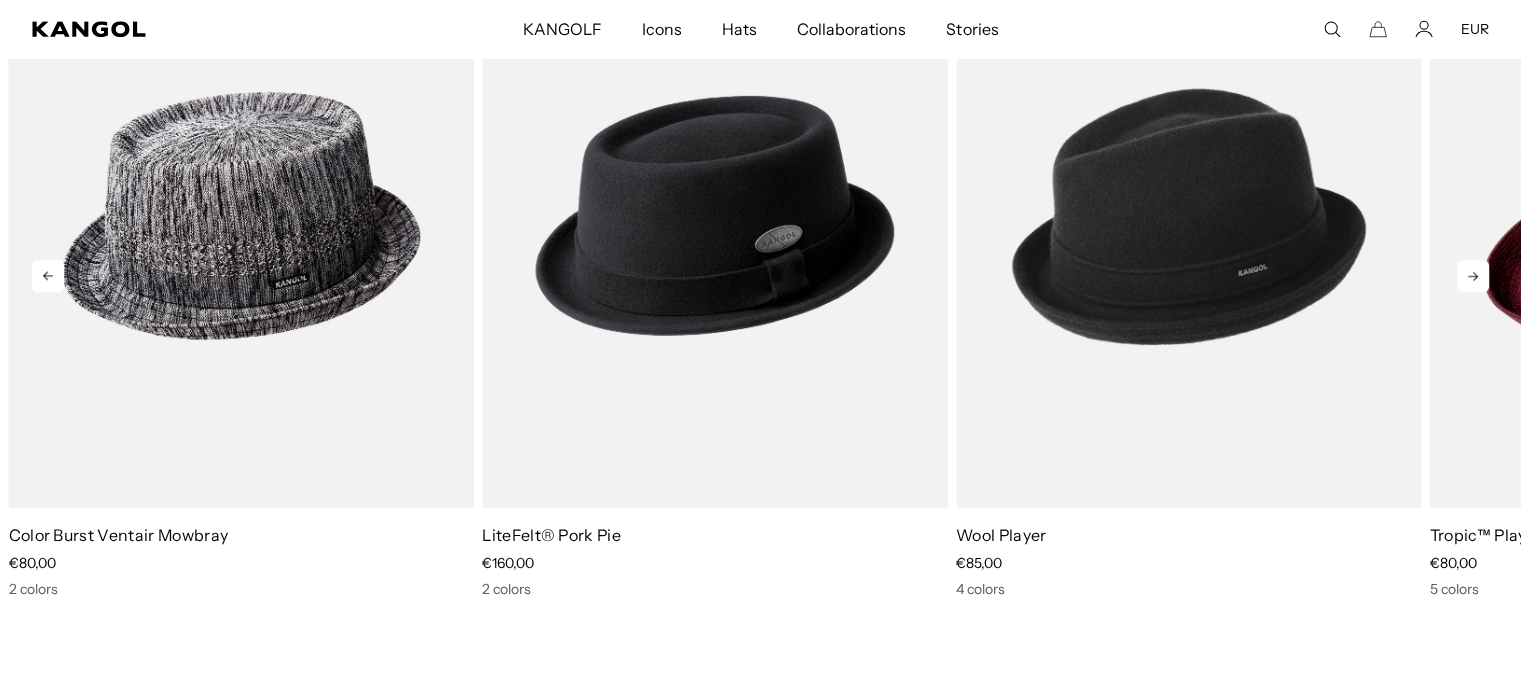 click at bounding box center [242, 215] 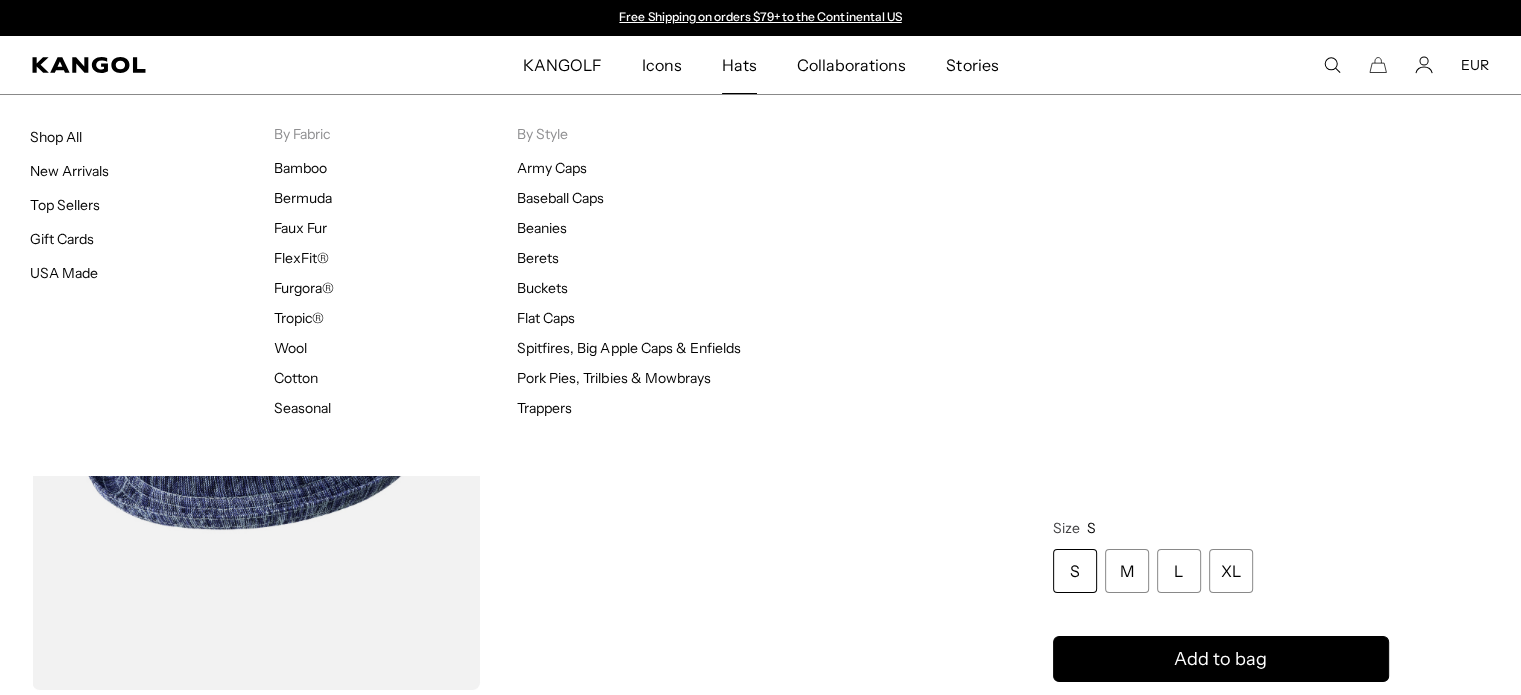 scroll, scrollTop: 0, scrollLeft: 0, axis: both 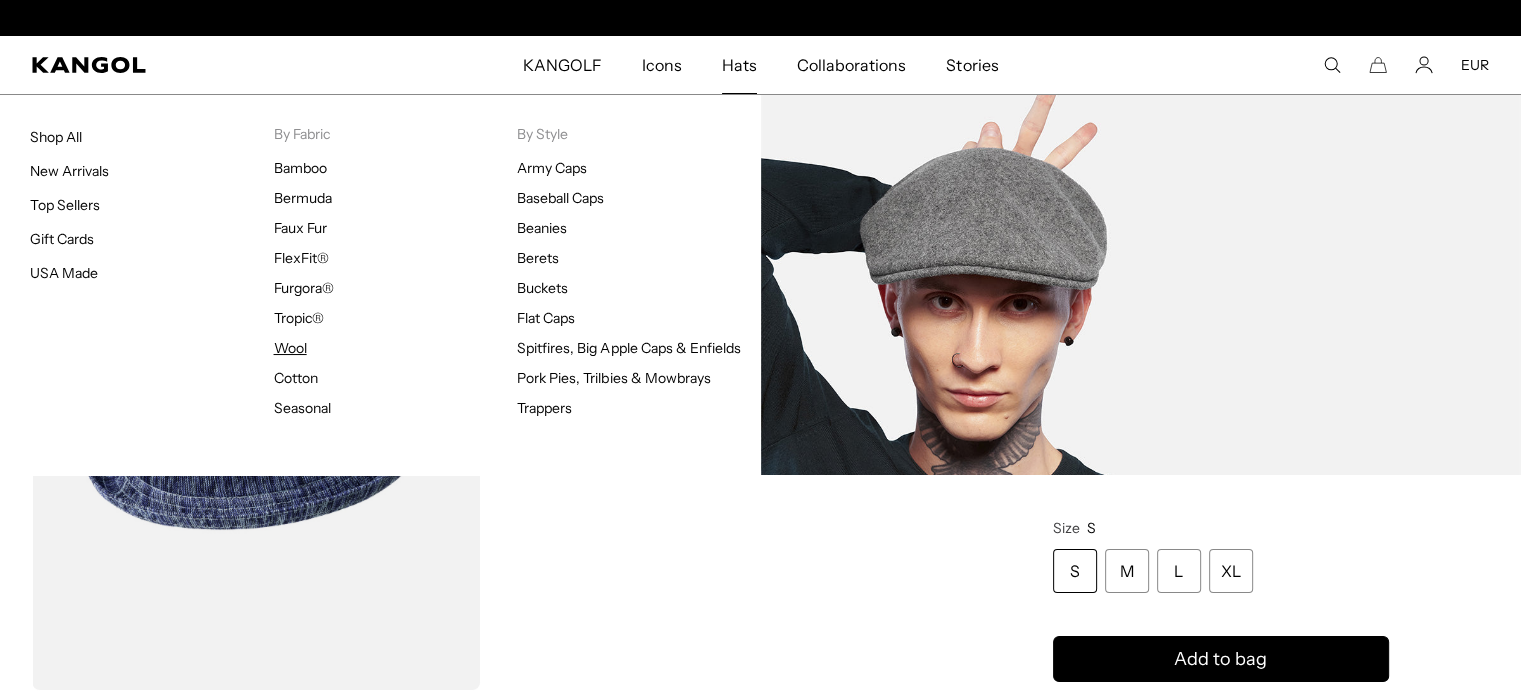 click on "Wool" at bounding box center (290, 348) 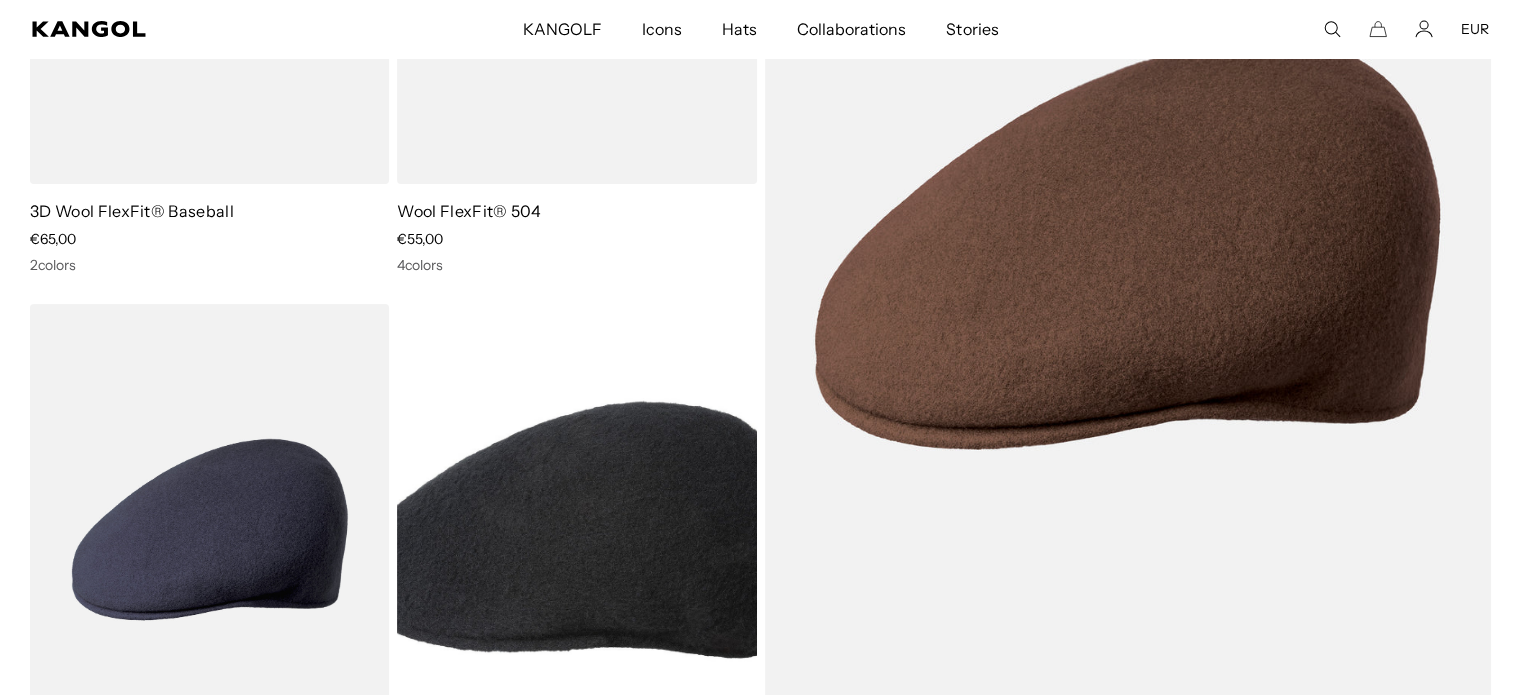 scroll, scrollTop: 544, scrollLeft: 0, axis: vertical 